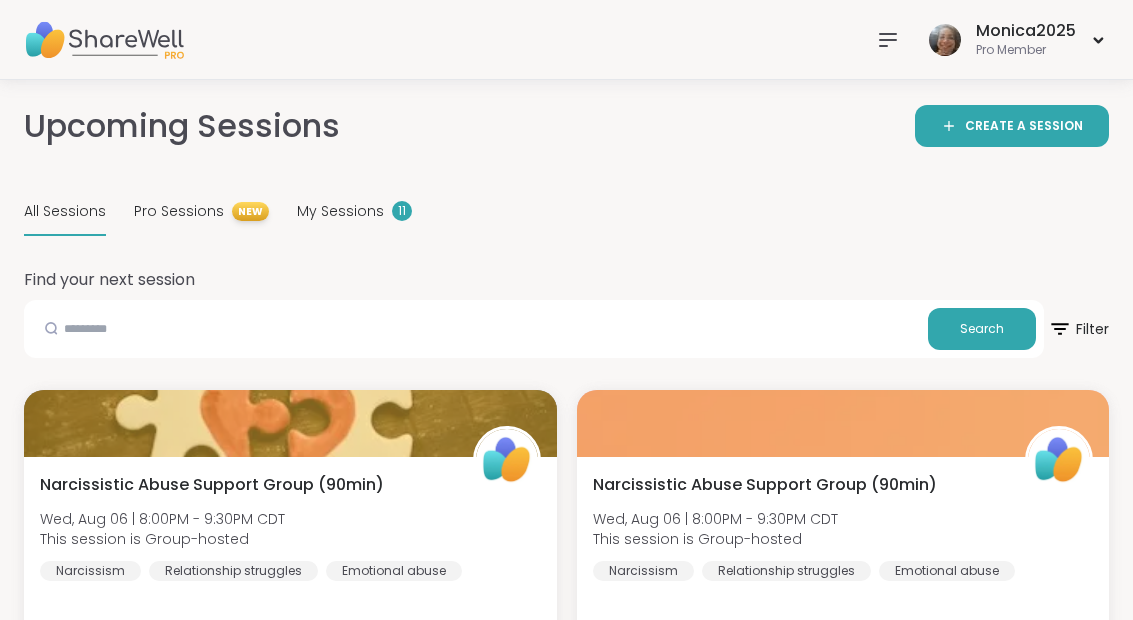 scroll, scrollTop: 5185, scrollLeft: 0, axis: vertical 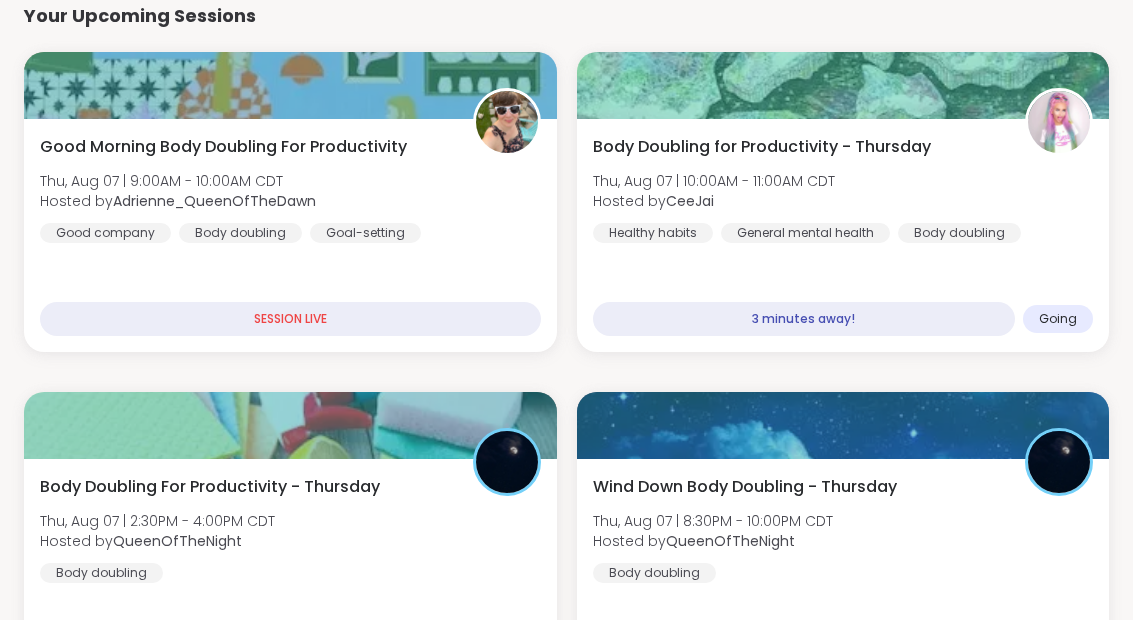 click on "Body Doubling for Productivity - Thursday Thu, Aug 07 | 10:00AM - 11:00AM CDT Hosted by  CeeJai Healthy habits General mental health Body doubling" at bounding box center [843, 189] 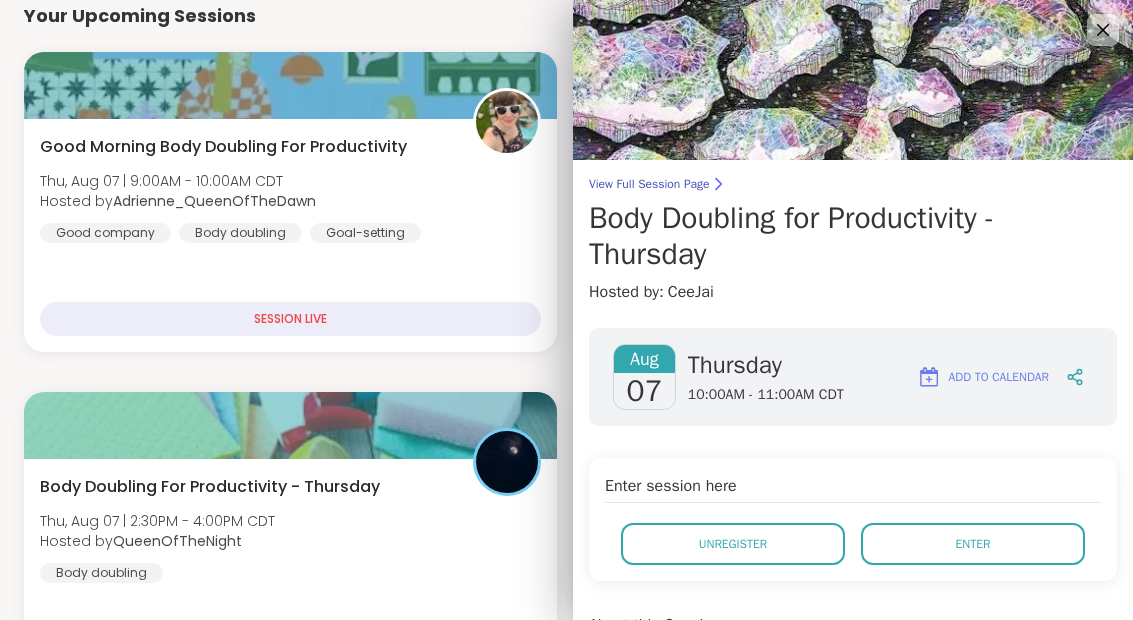 click on "Enter" at bounding box center (973, 544) 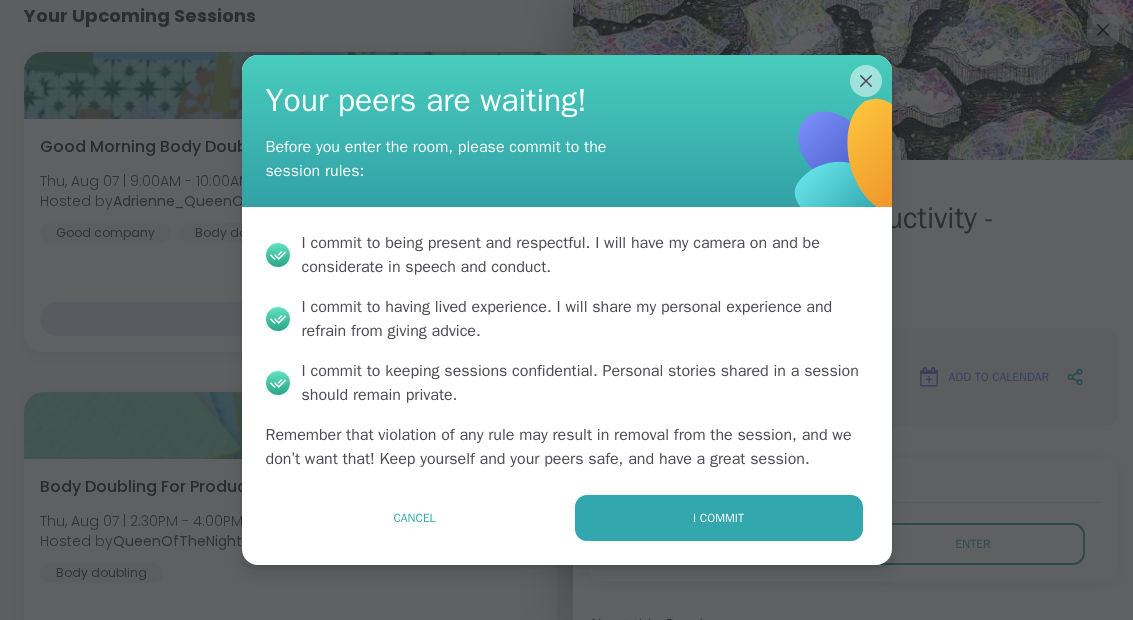 click on "I commit" at bounding box center [719, 518] 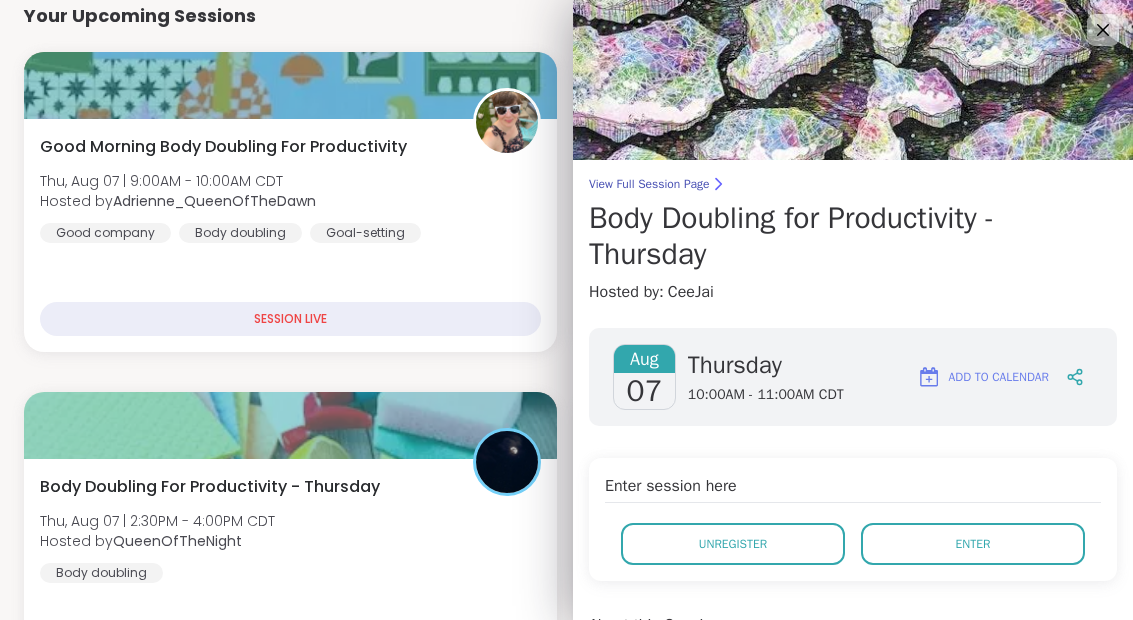 scroll, scrollTop: 0, scrollLeft: 0, axis: both 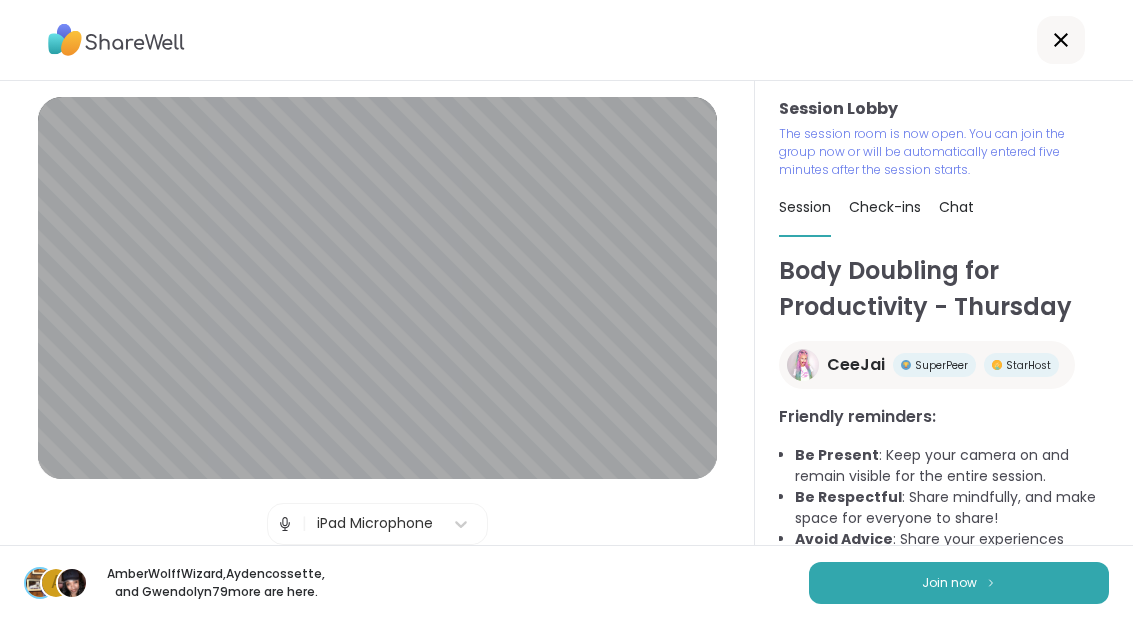 click on "Join now" at bounding box center [959, 583] 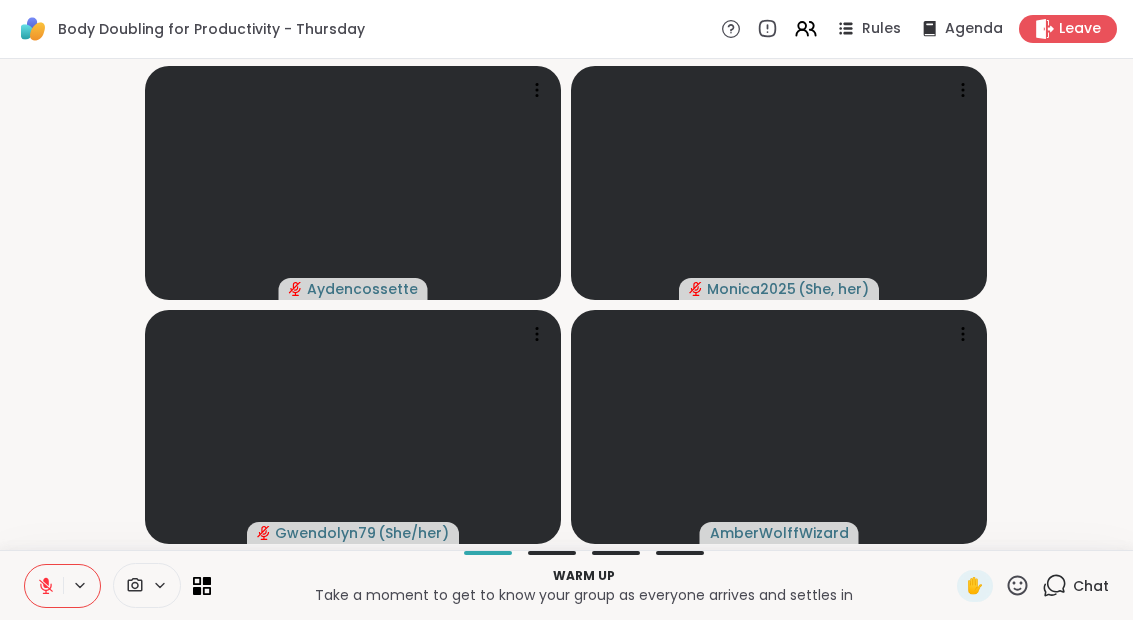 click at bounding box center [44, 586] 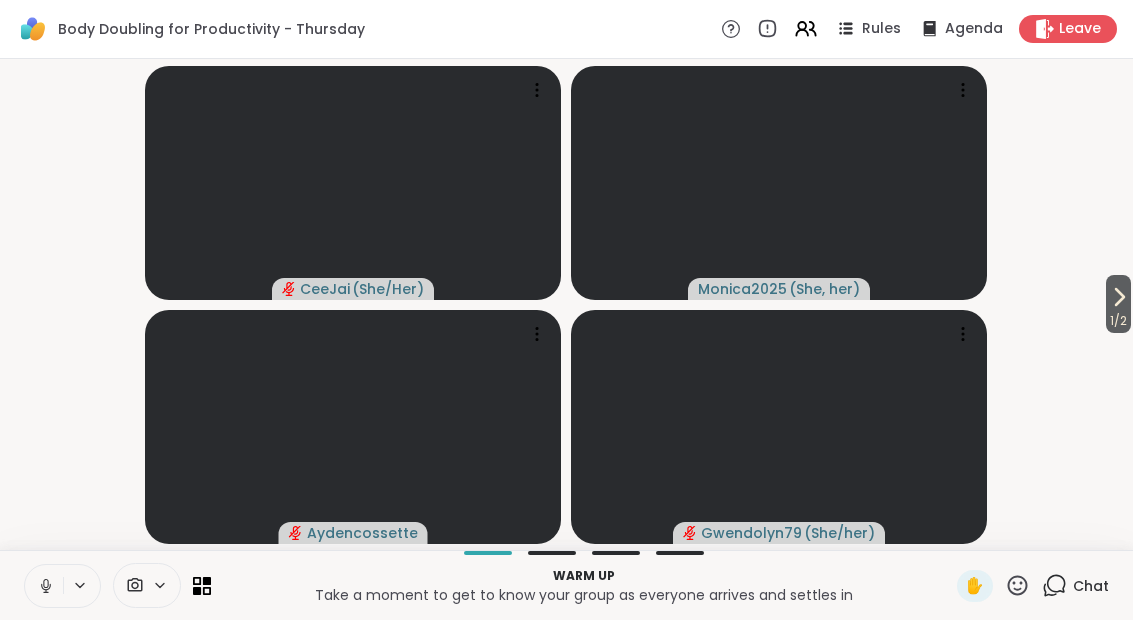 click 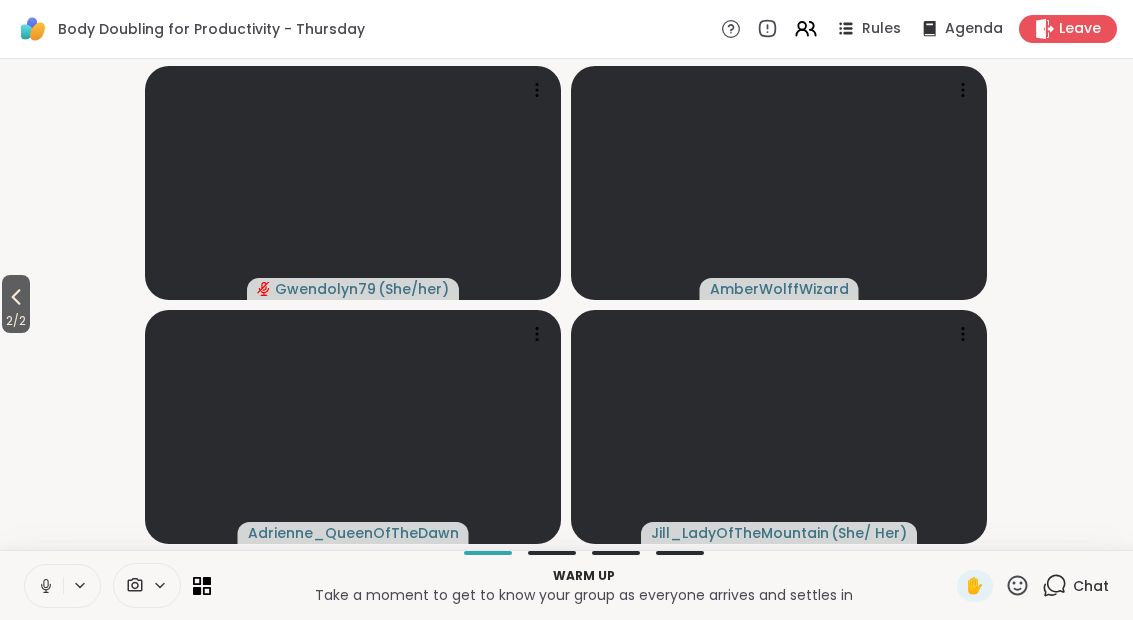click 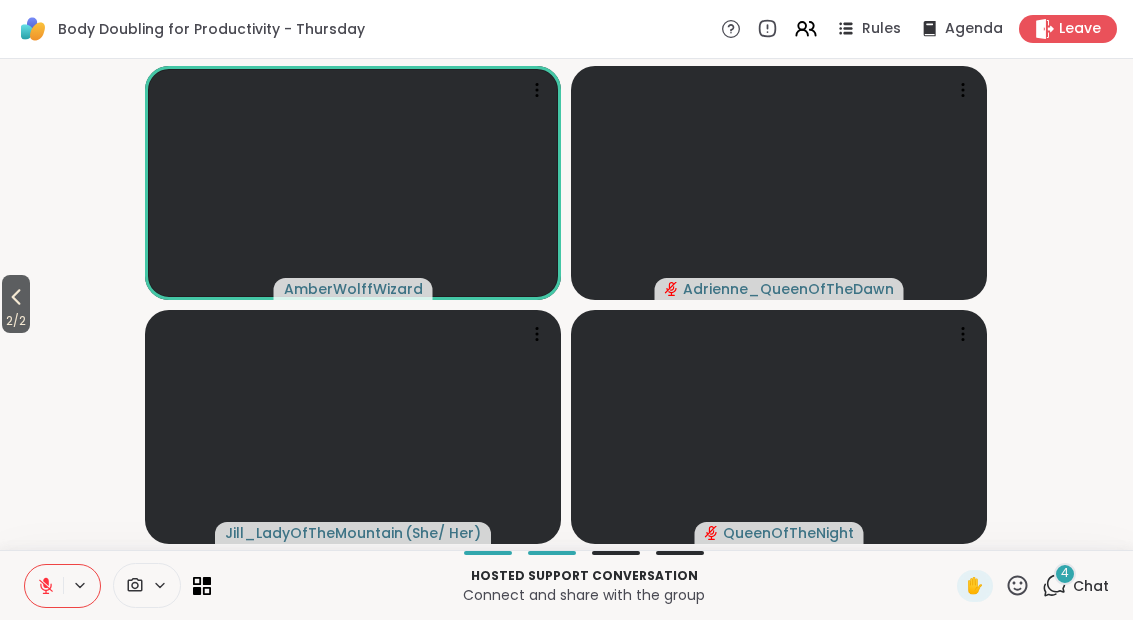 click 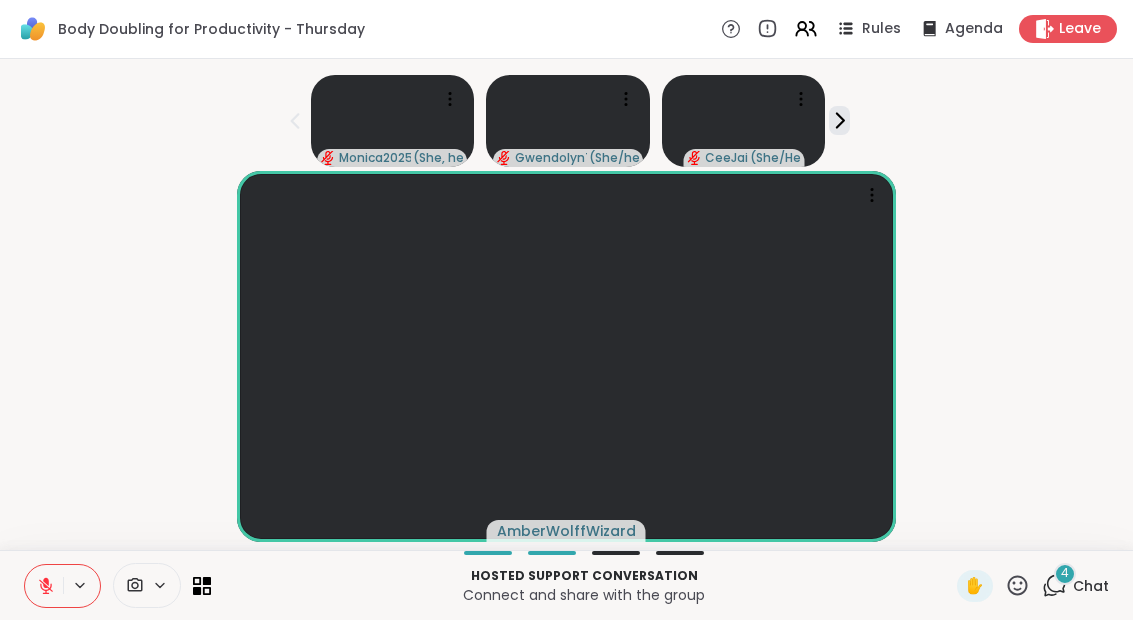 click on "Chat" at bounding box center [1091, 586] 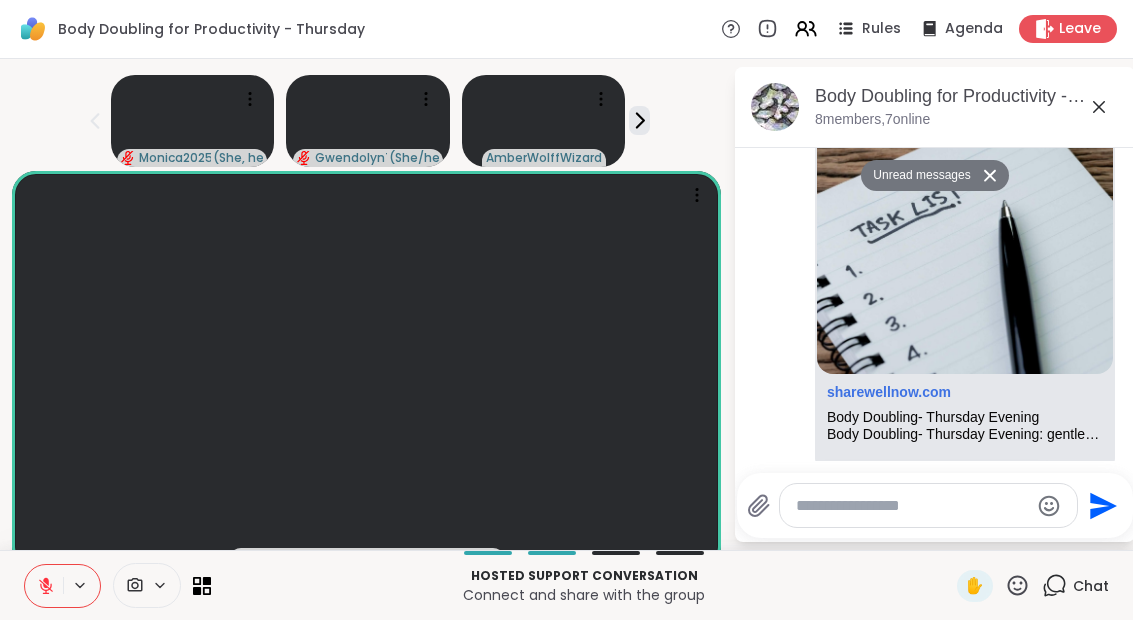 scroll, scrollTop: 368, scrollLeft: 0, axis: vertical 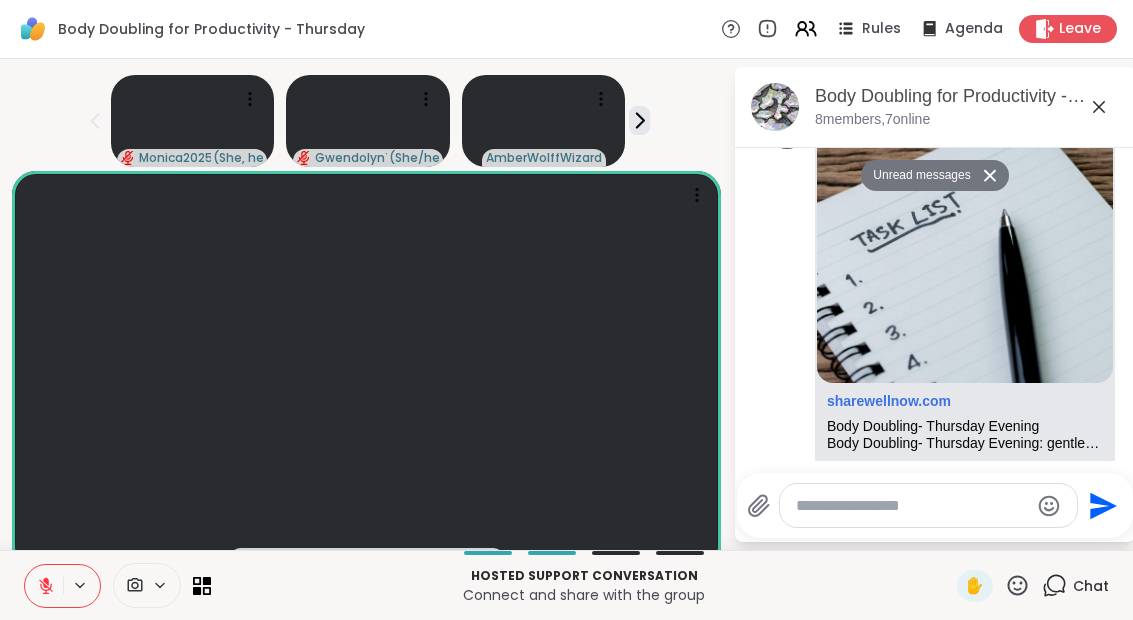 click on "sharewellnow.com" at bounding box center (889, 401) 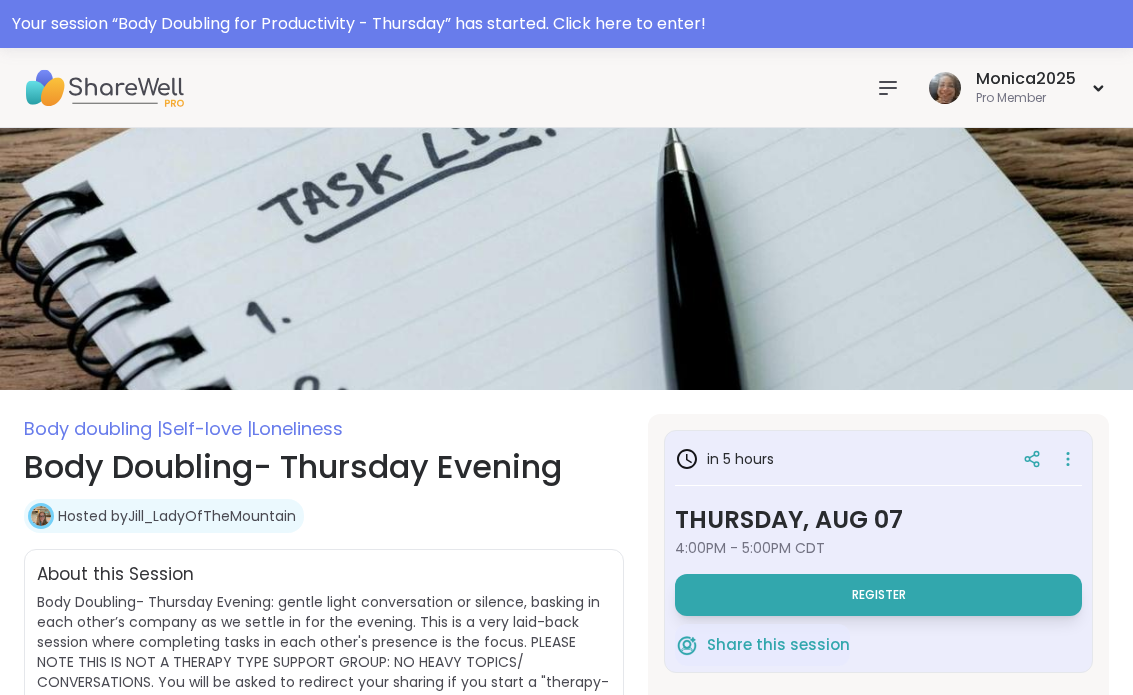 scroll, scrollTop: 0, scrollLeft: 0, axis: both 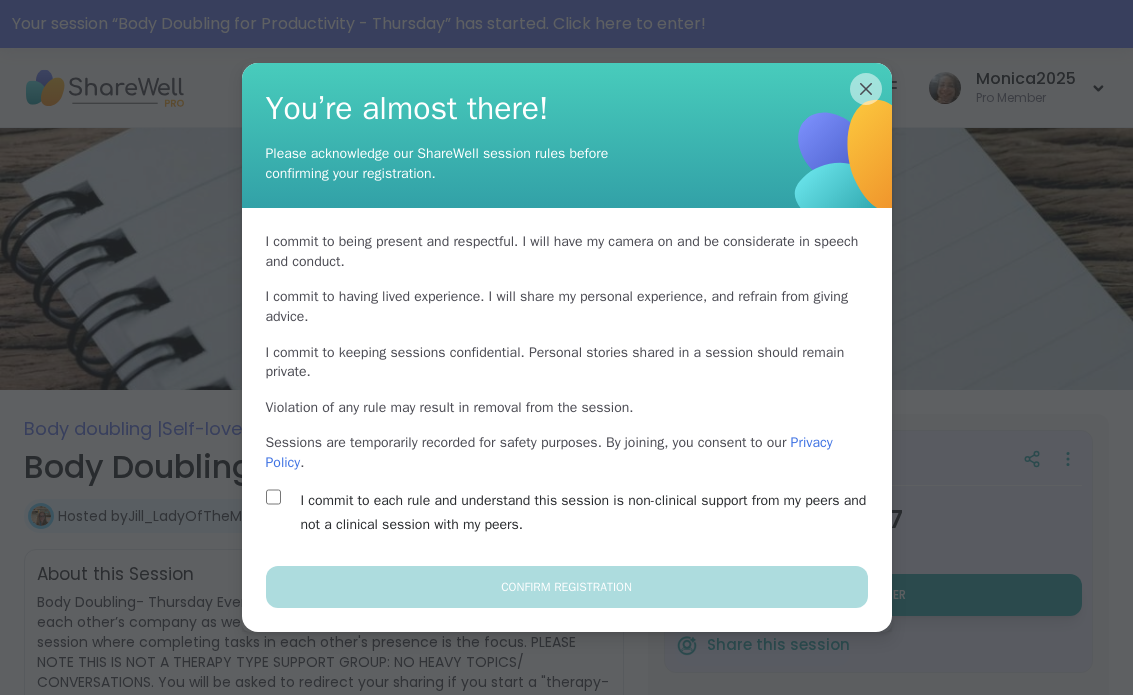 click on "I commit to each rule and understand this session is non-clinical support from my peers and not a clinical session with my peers." at bounding box center [567, 513] 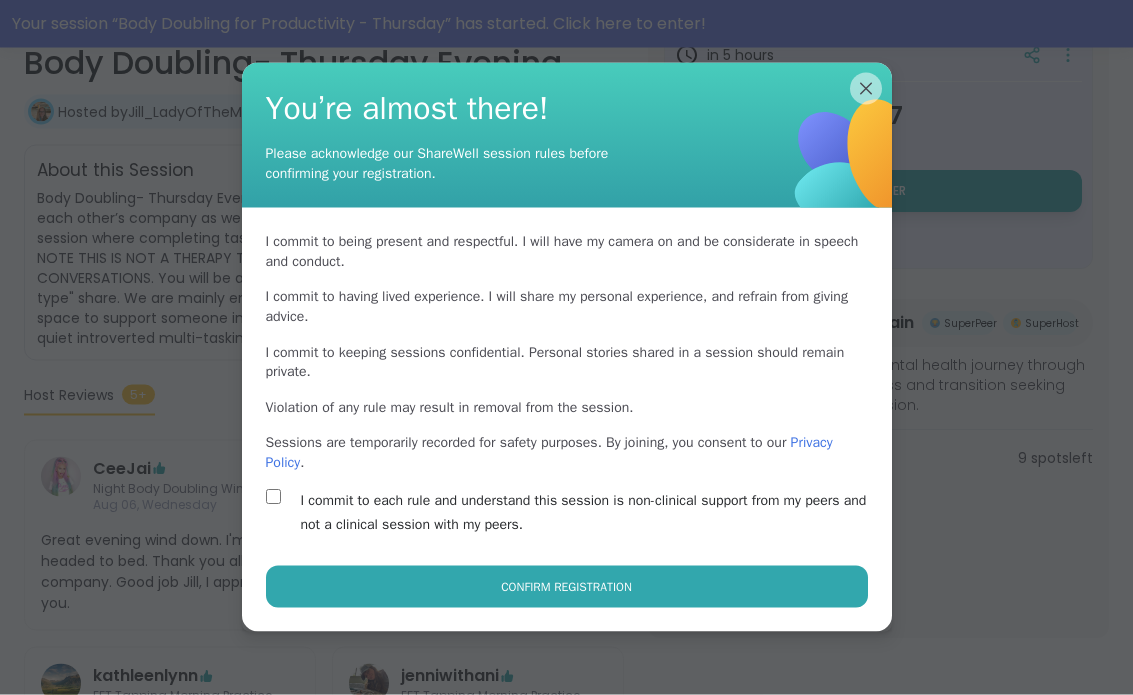 click on "Confirm Registration" at bounding box center (566, 587) 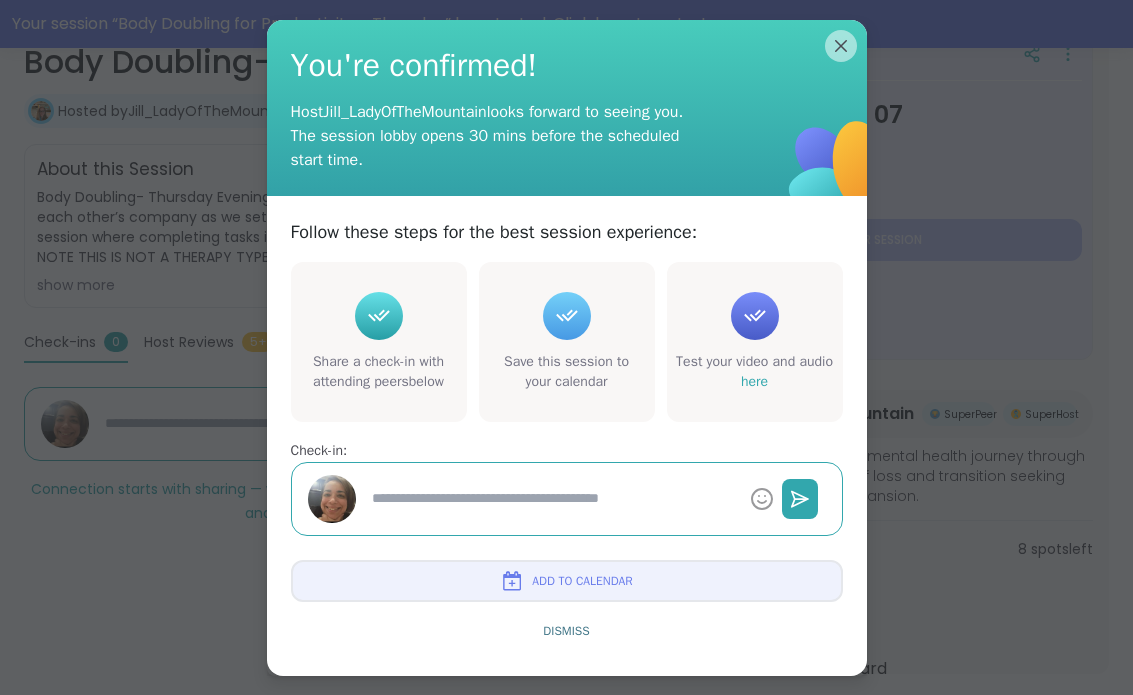 scroll, scrollTop: 390, scrollLeft: 0, axis: vertical 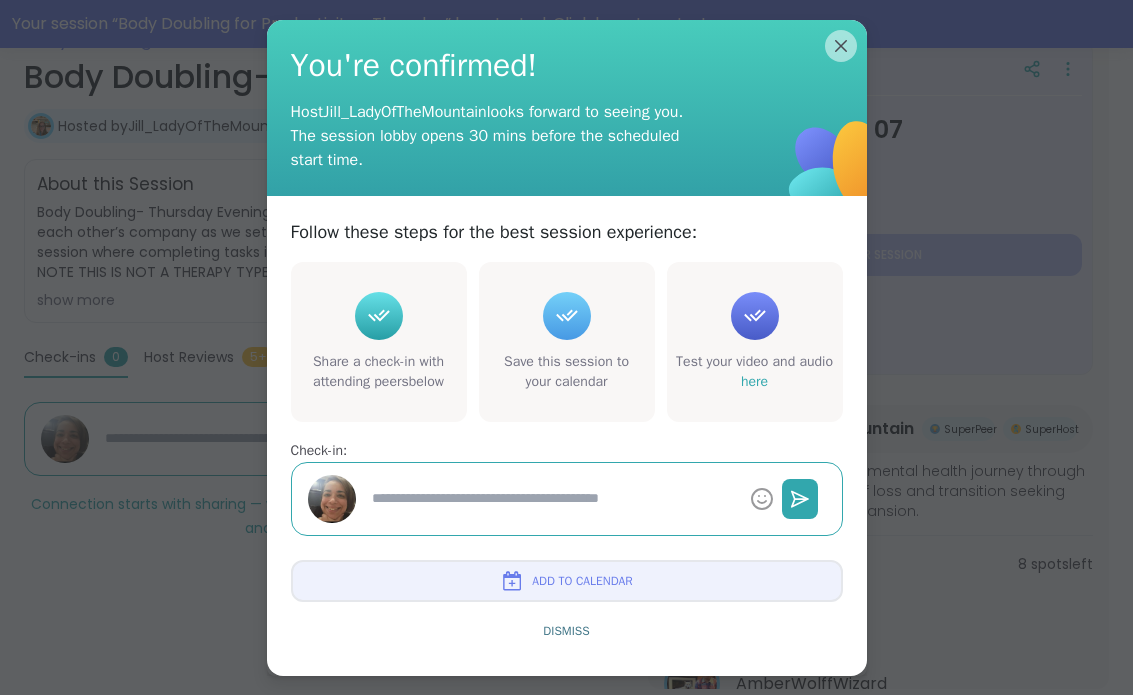 click on "Add to Calendar" at bounding box center [567, 581] 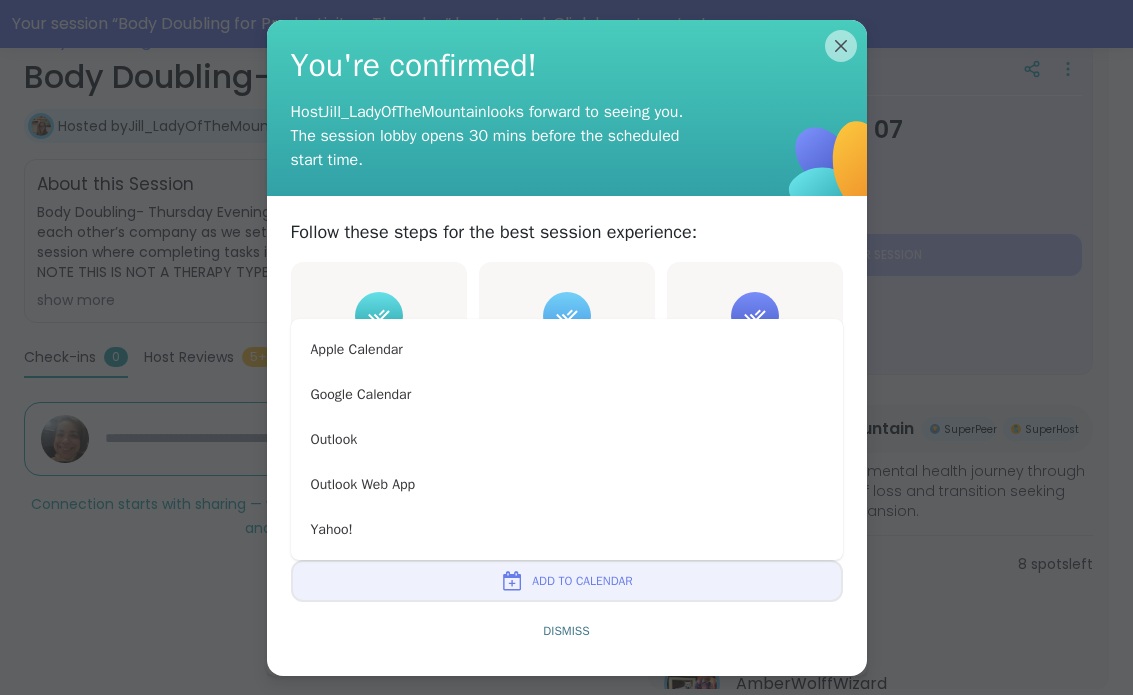 click on "Google Calendar" at bounding box center [567, 394] 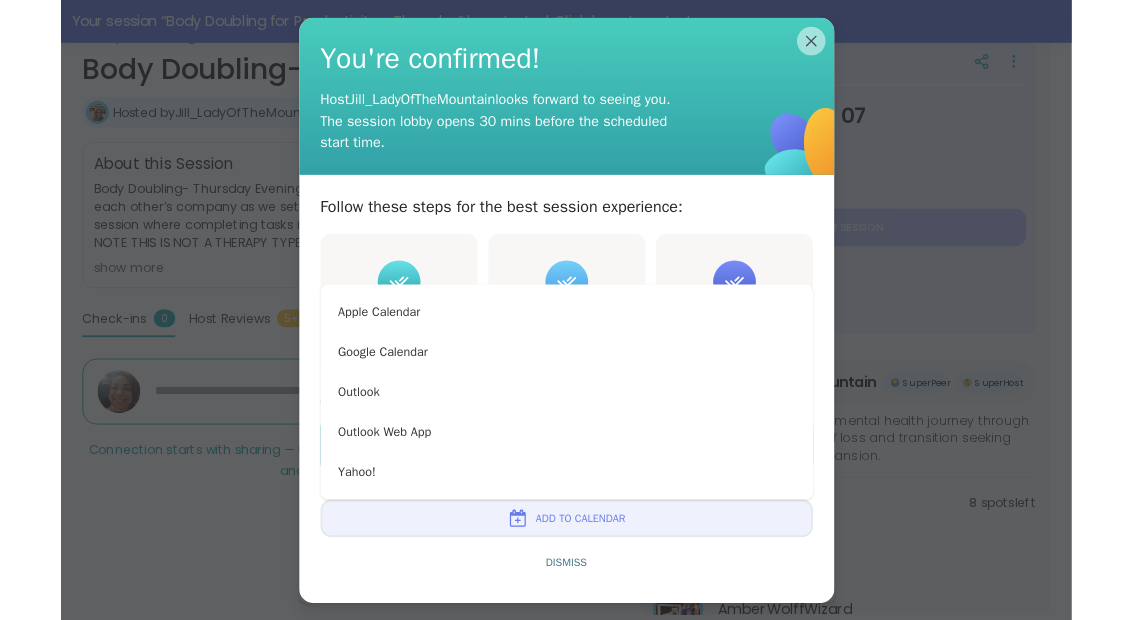 scroll, scrollTop: 470, scrollLeft: 0, axis: vertical 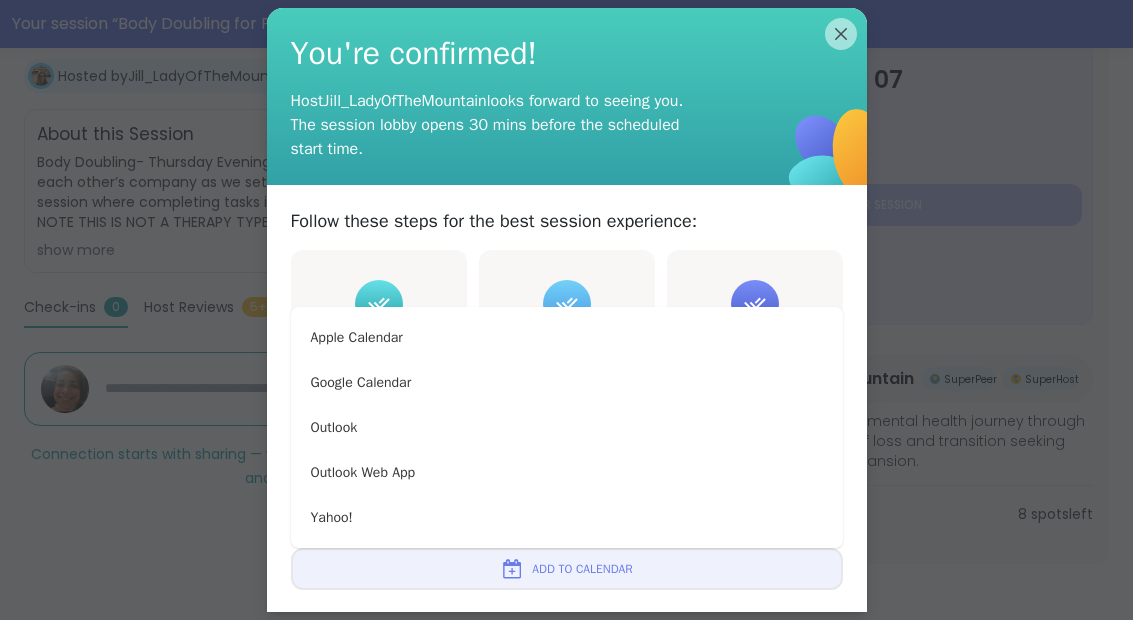 type on "*" 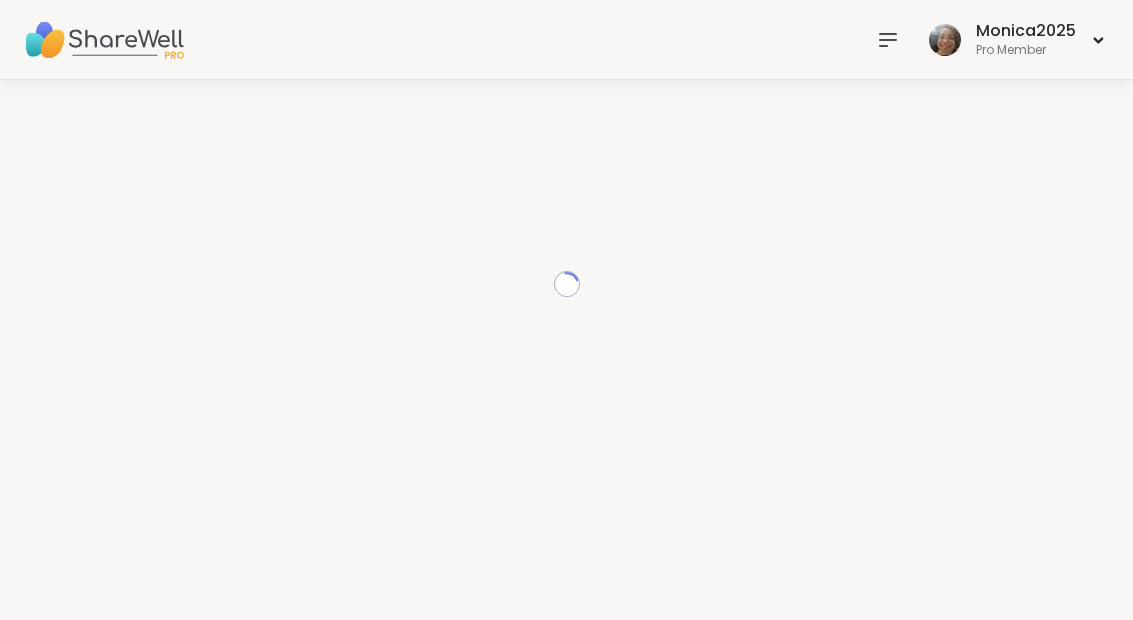 scroll, scrollTop: 0, scrollLeft: 0, axis: both 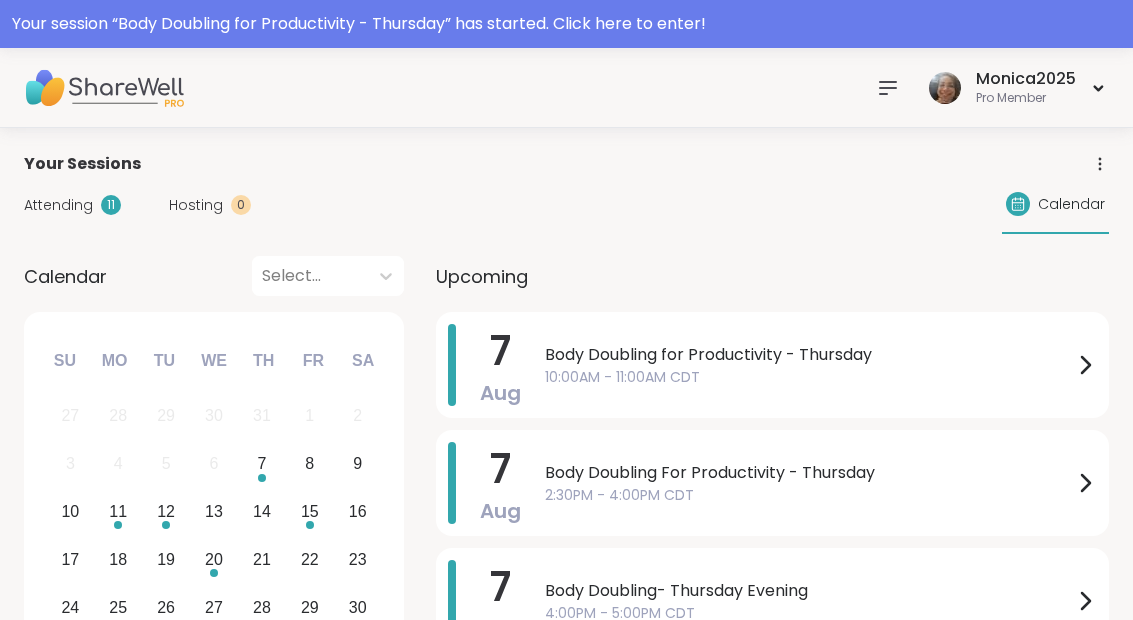 click on "Body Doubling for Productivity - Thursday" at bounding box center (809, 355) 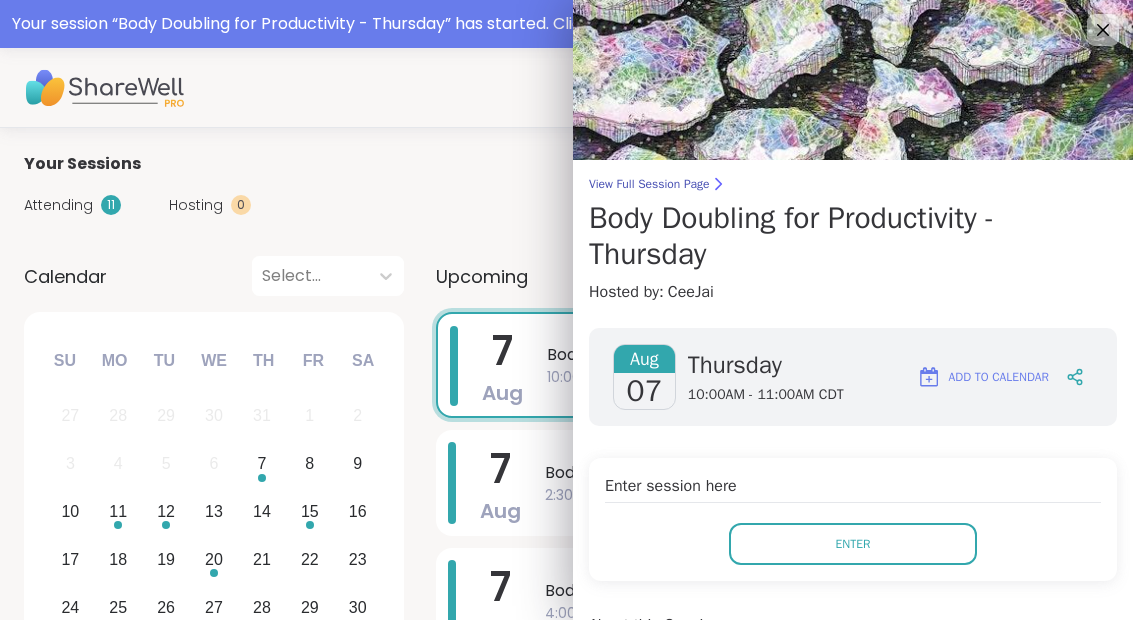 click on "Enter" at bounding box center (853, 544) 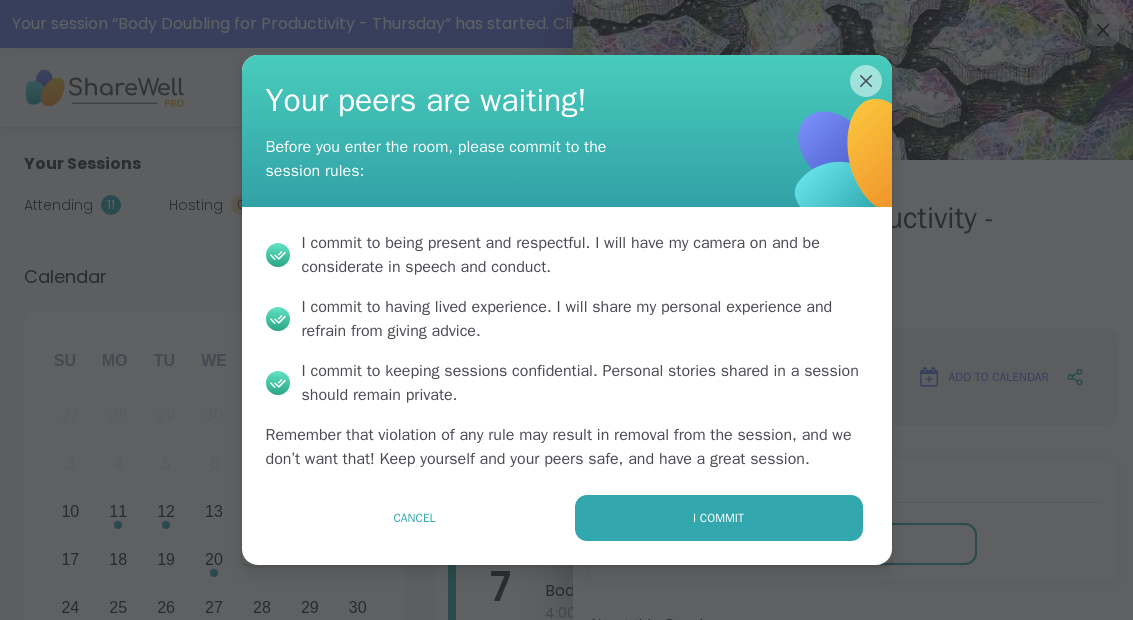 click on "I commit" at bounding box center [719, 518] 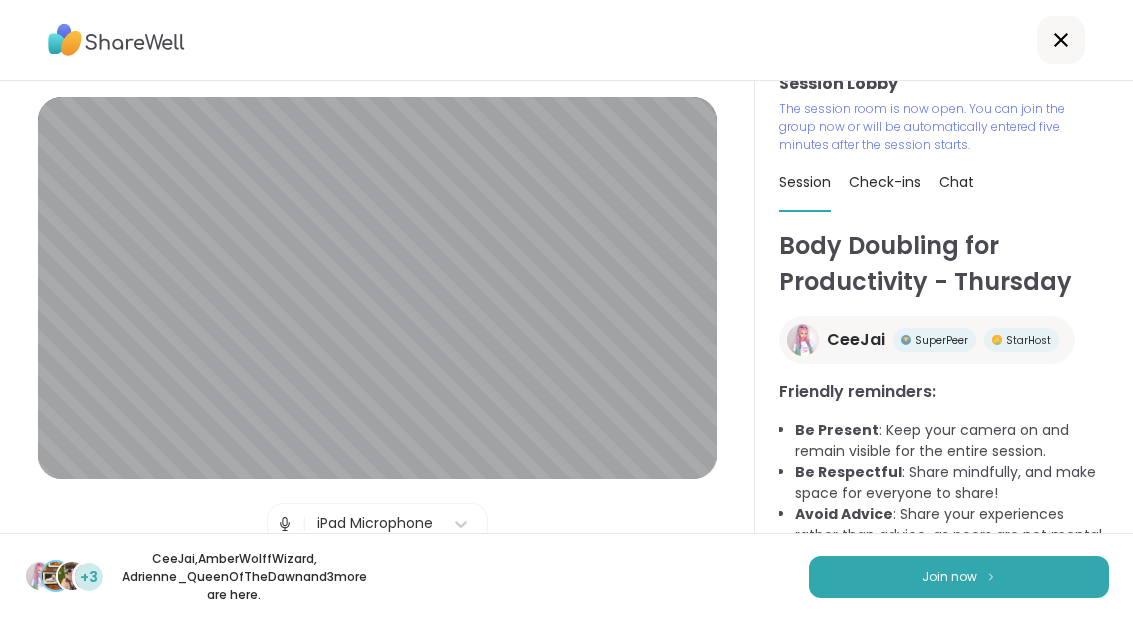 scroll, scrollTop: 22, scrollLeft: 0, axis: vertical 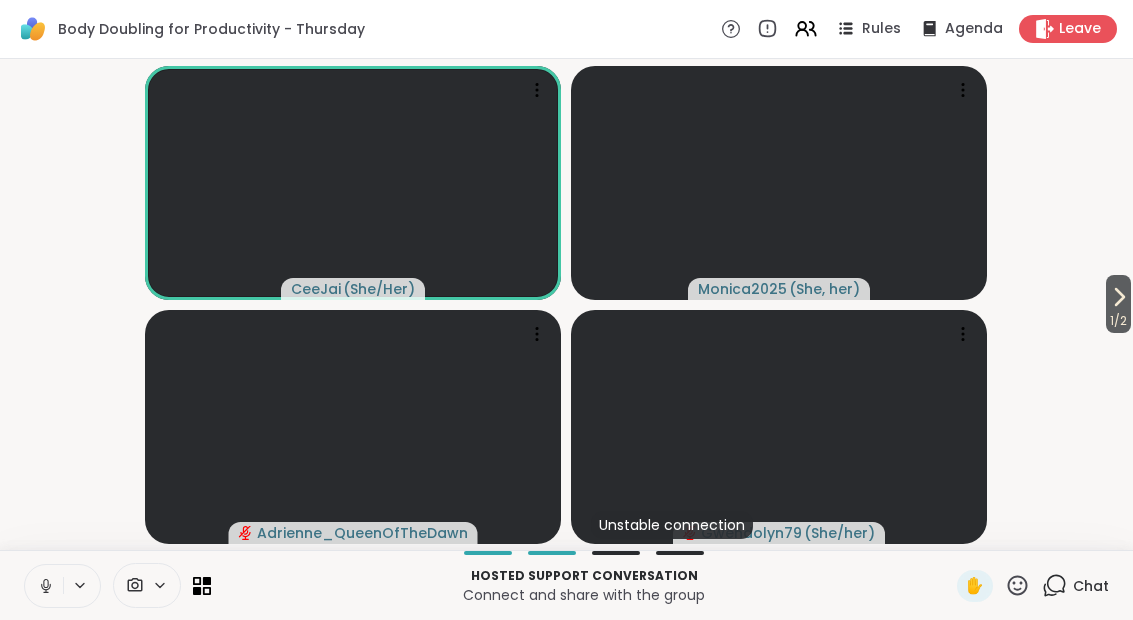 click 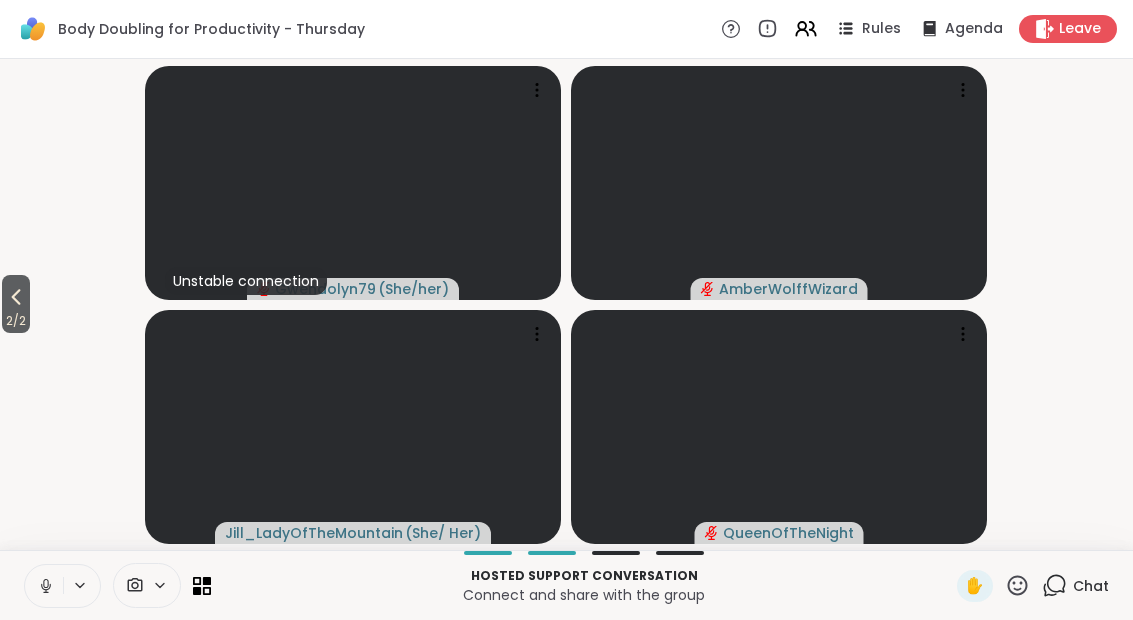 click at bounding box center [81, 585] 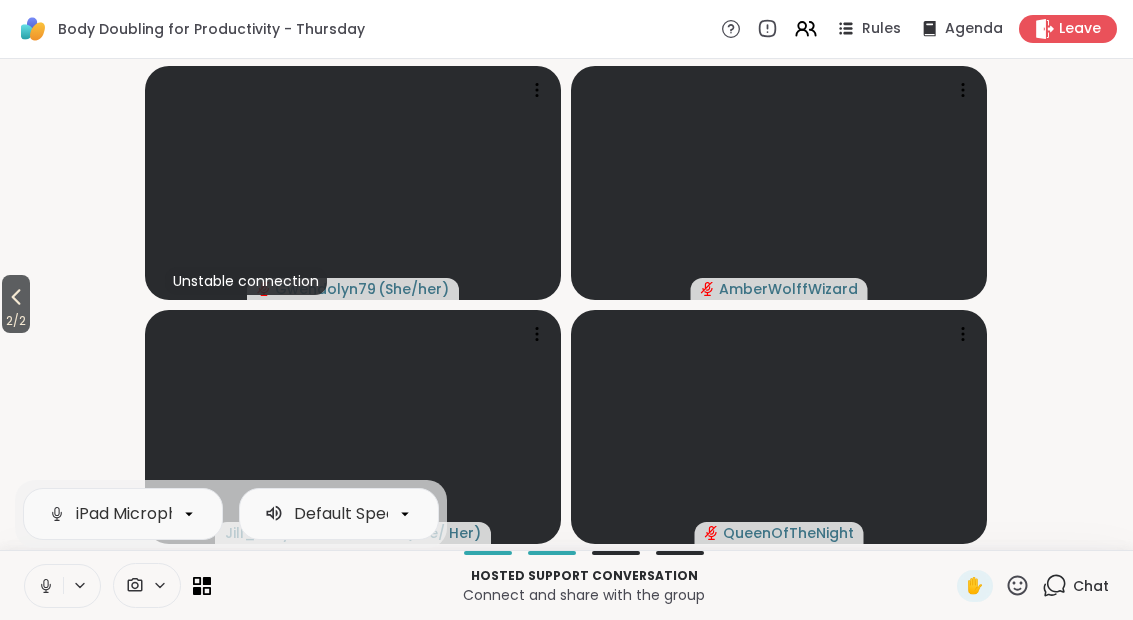 click at bounding box center (44, 586) 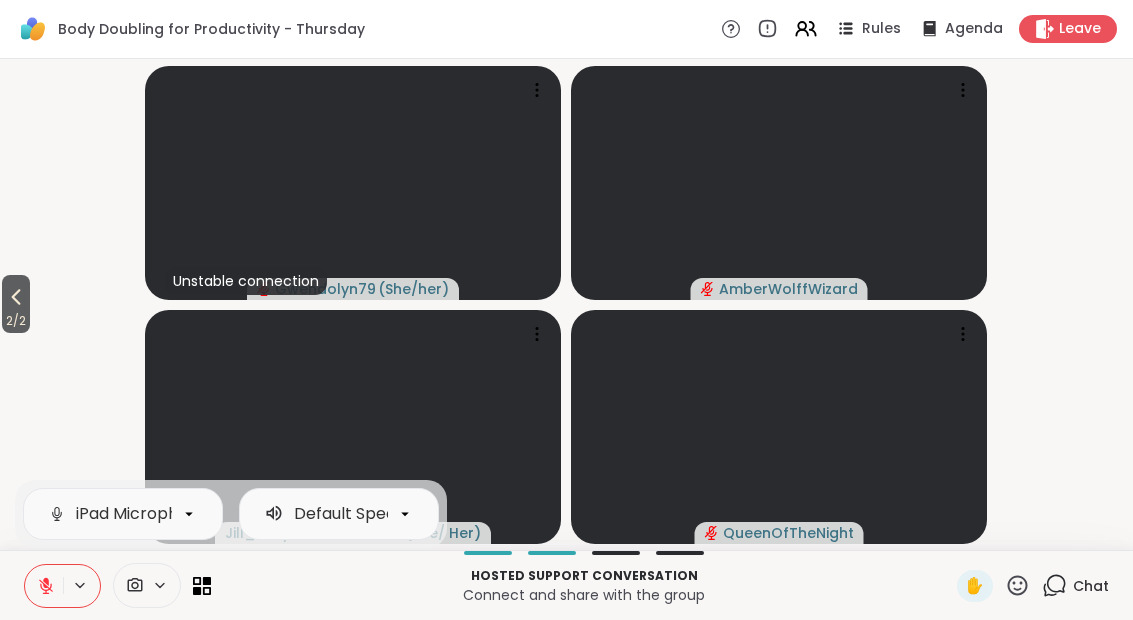 click 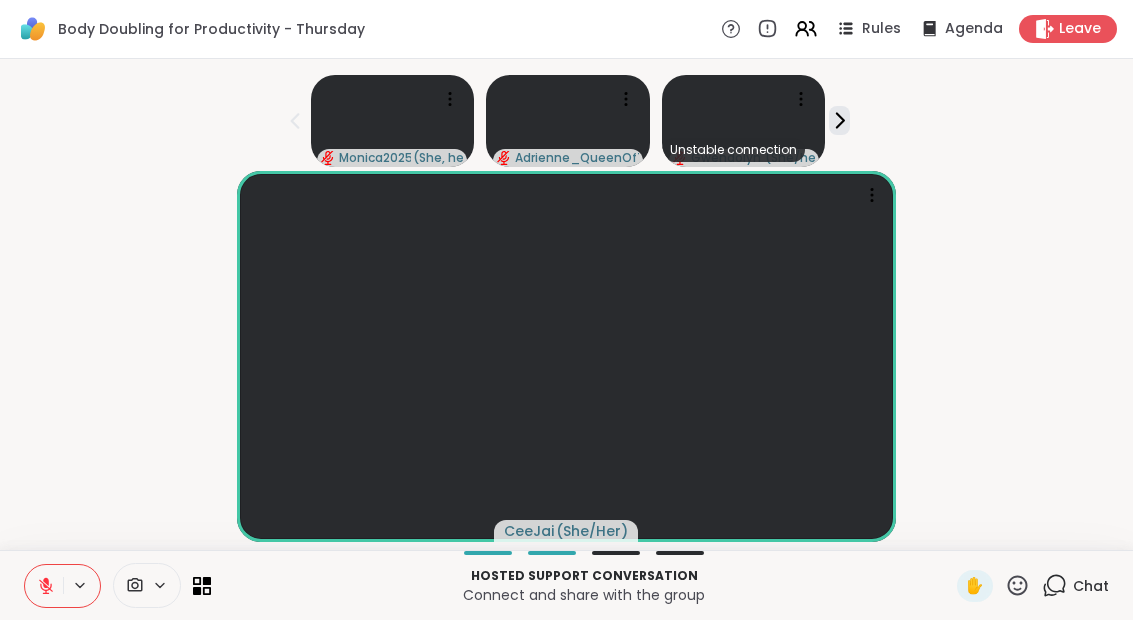 click 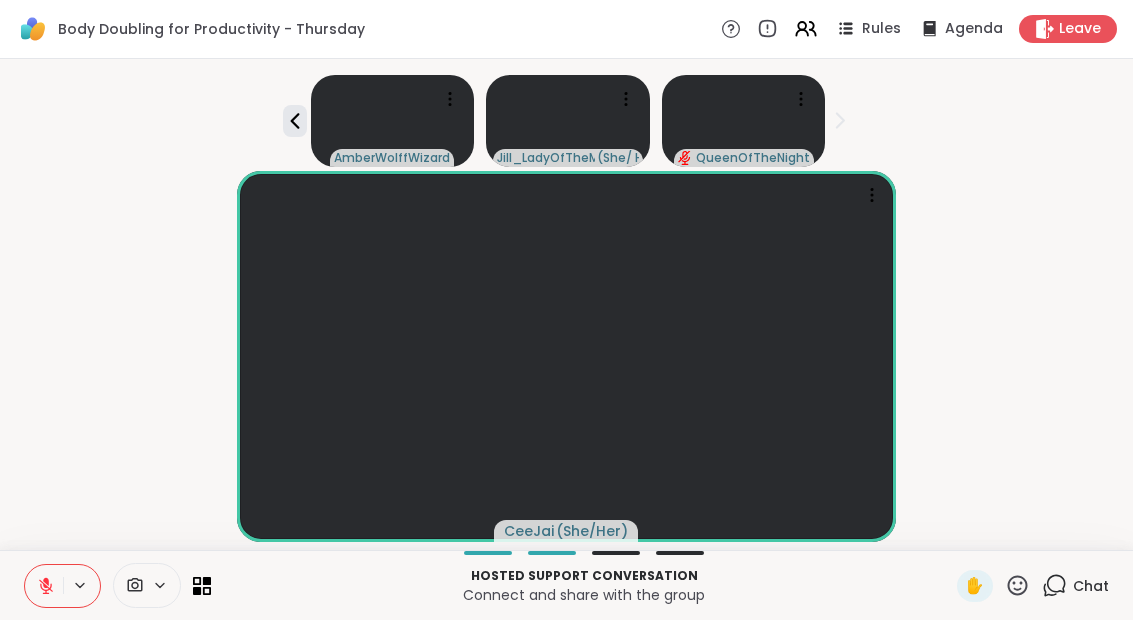 click 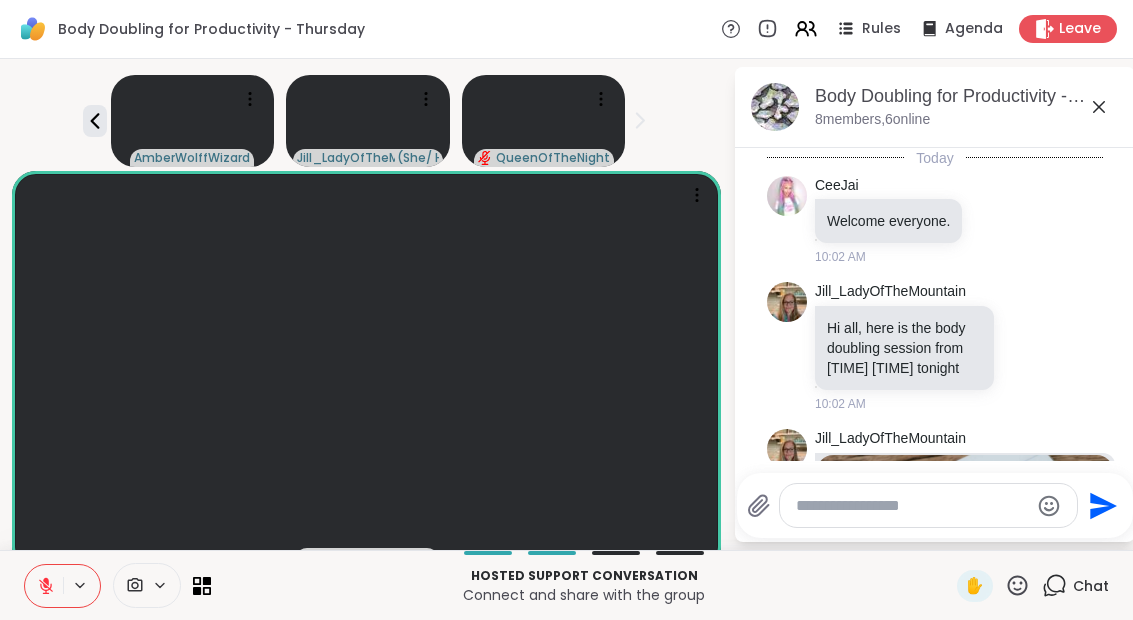 scroll, scrollTop: 575, scrollLeft: 0, axis: vertical 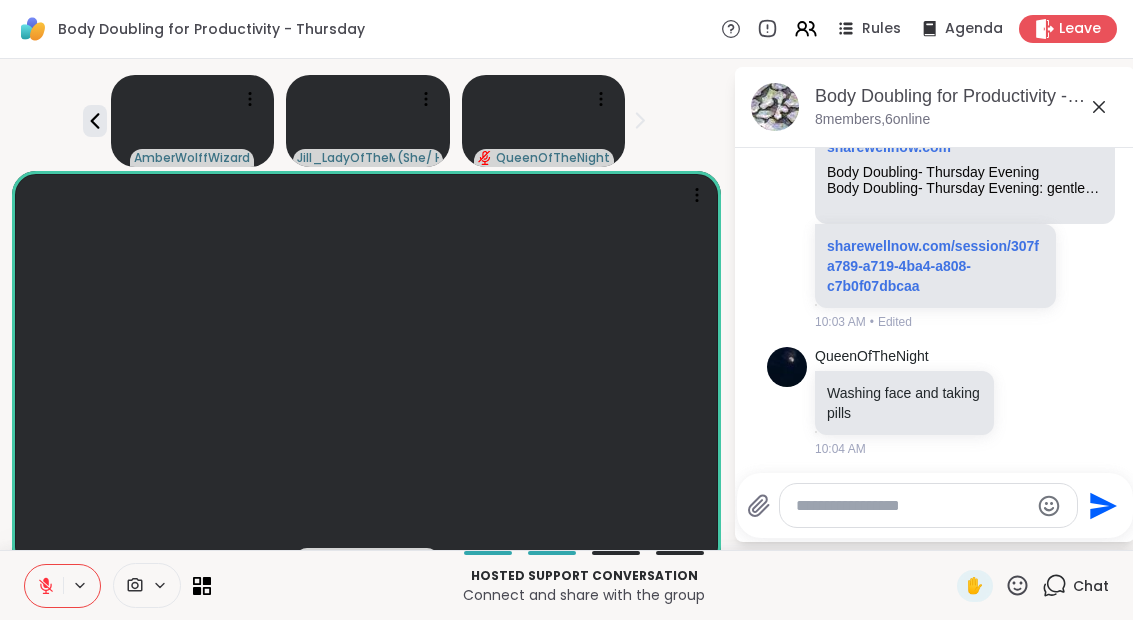 click 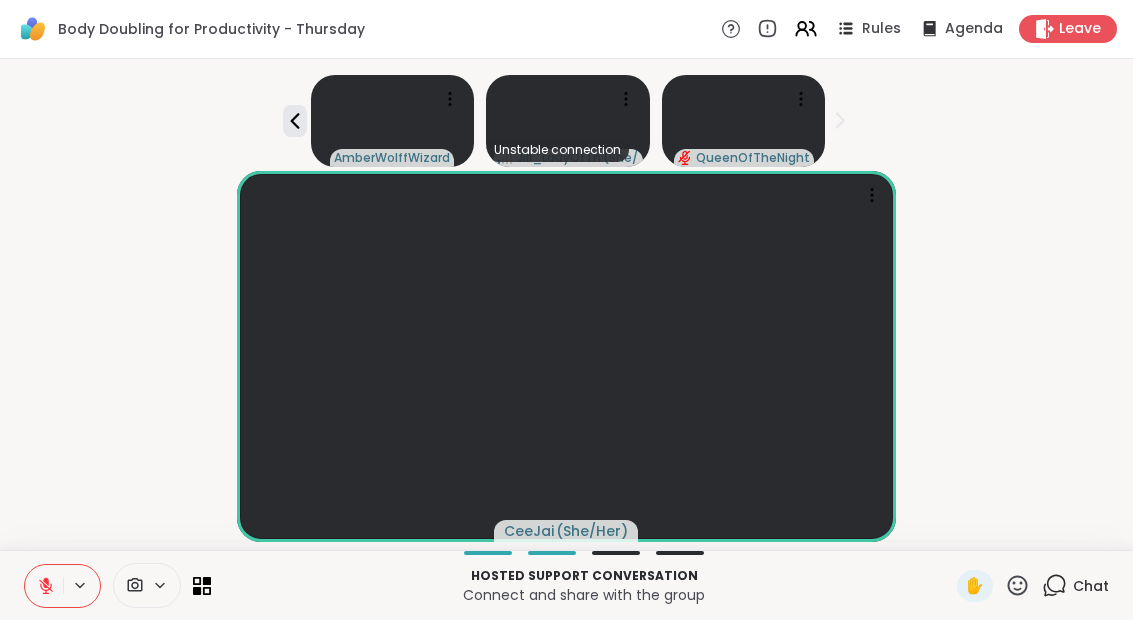 click at bounding box center [44, 586] 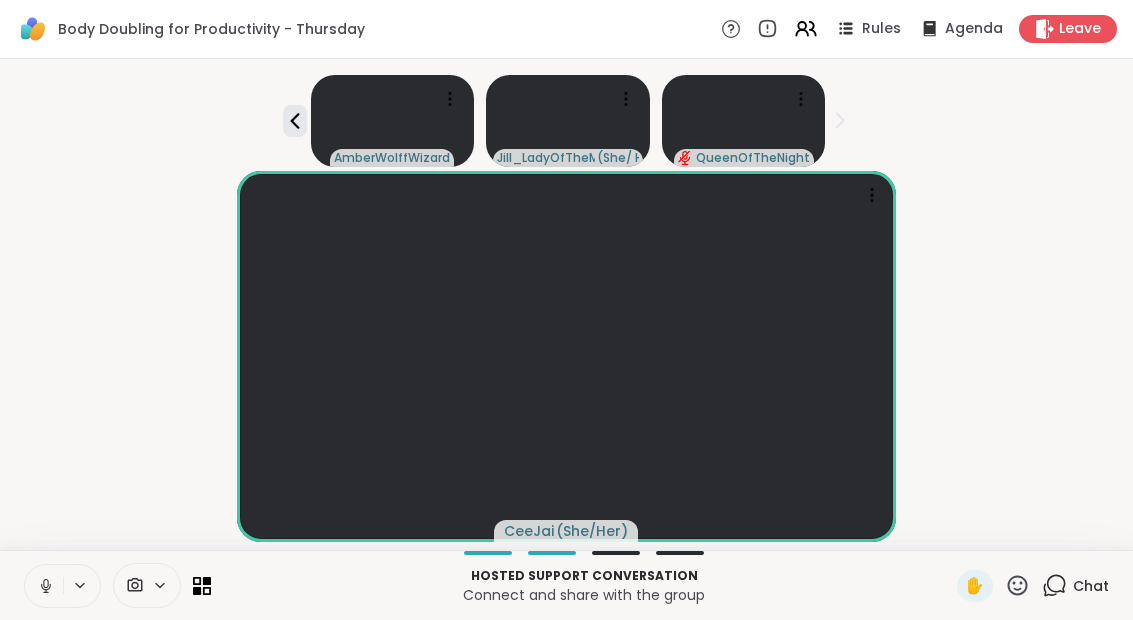 click on "[USERNAME] [USERNAME] ( [PRONOUNS] ) [USERNAME]" at bounding box center (566, 117) 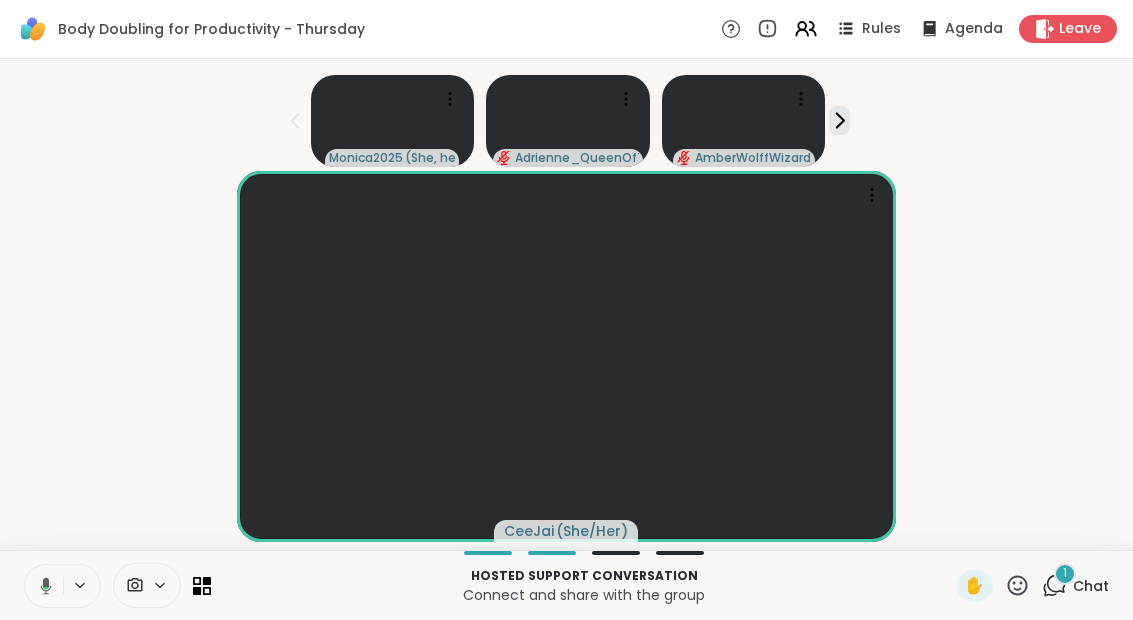 click on "Chat" at bounding box center (1091, 586) 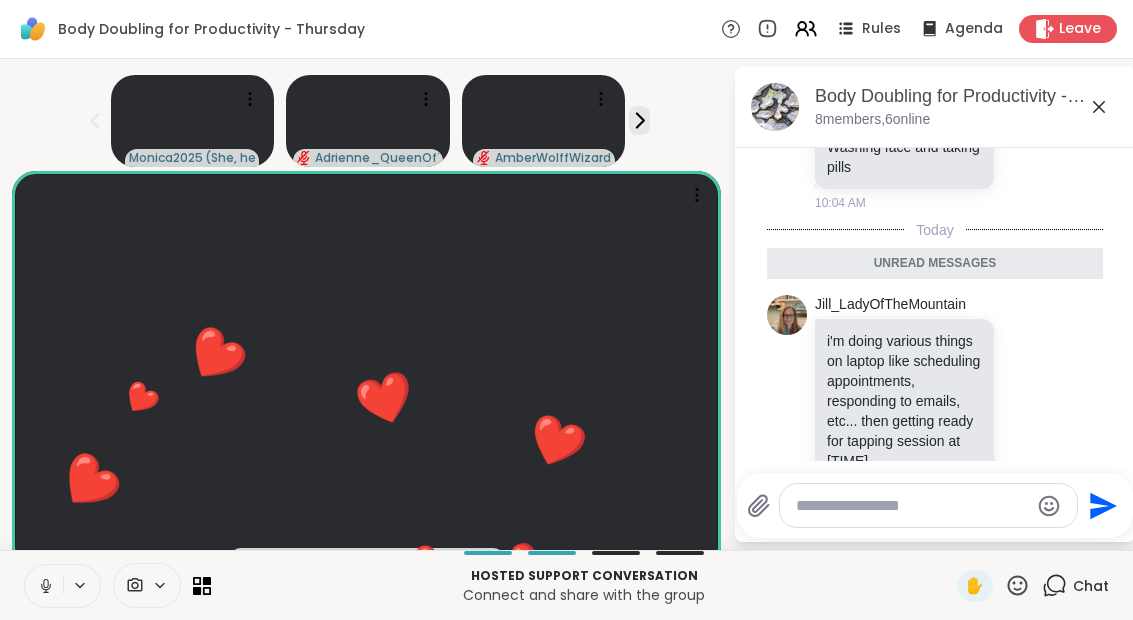 scroll, scrollTop: 848, scrollLeft: 0, axis: vertical 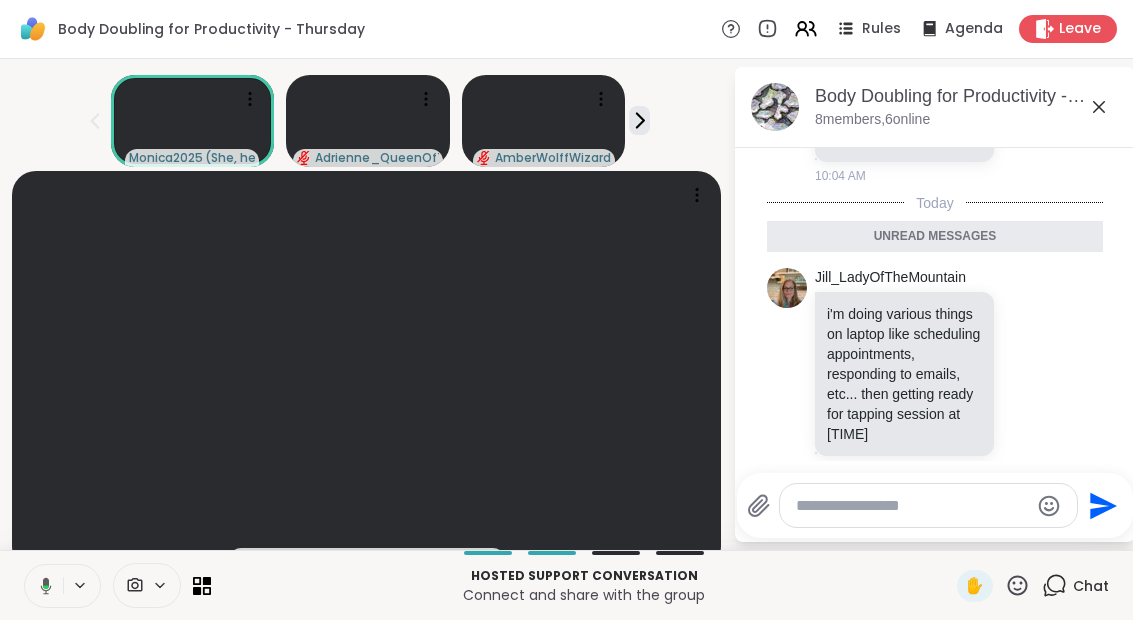 click 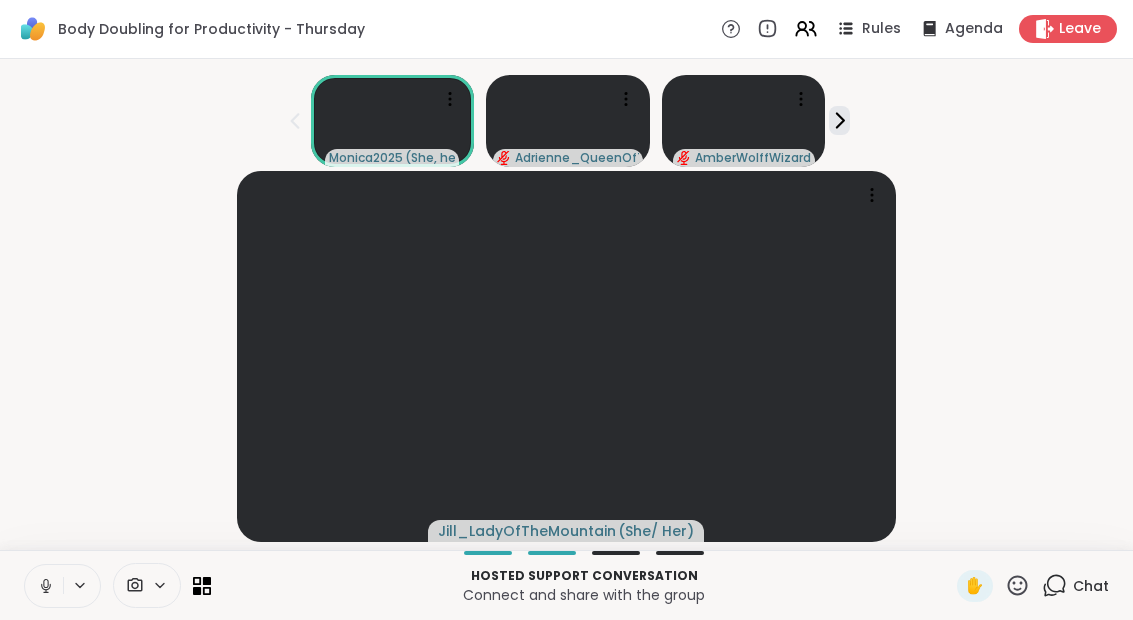 scroll, scrollTop: 0, scrollLeft: 0, axis: both 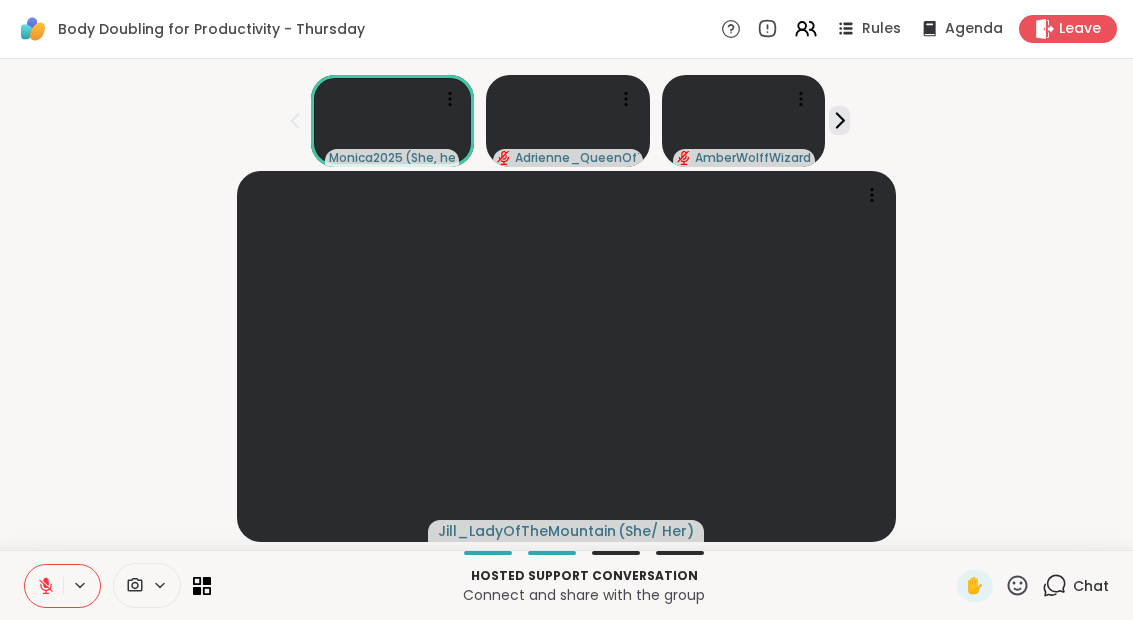 click 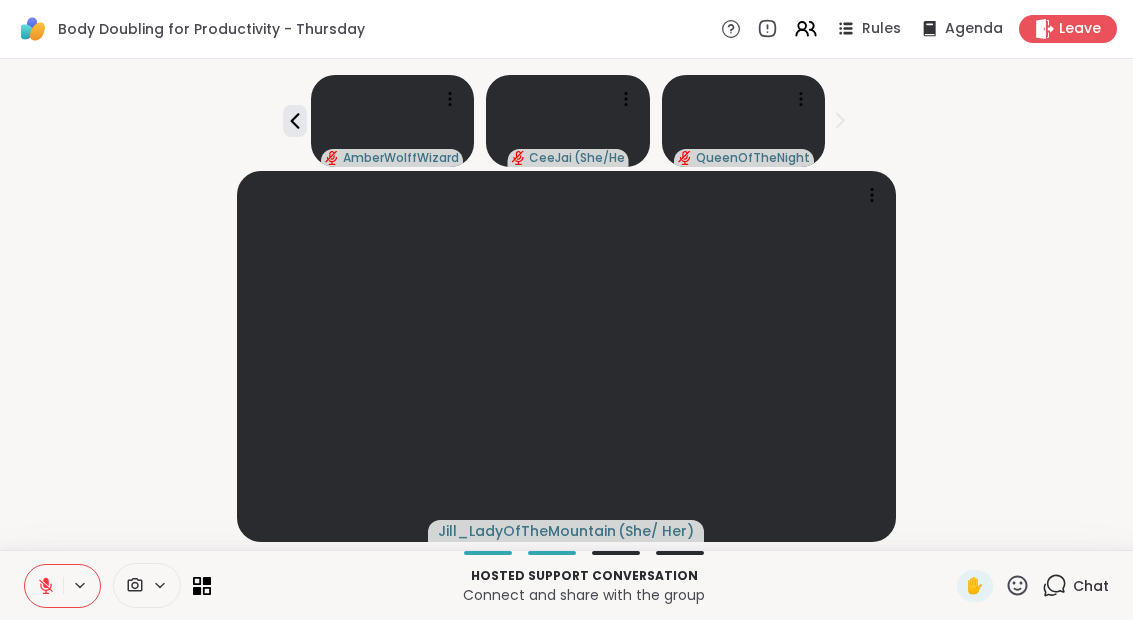 click on "[USERNAME] [USERNAME] ( [PRONOUNS] ) [USERNAME]" at bounding box center [566, 117] 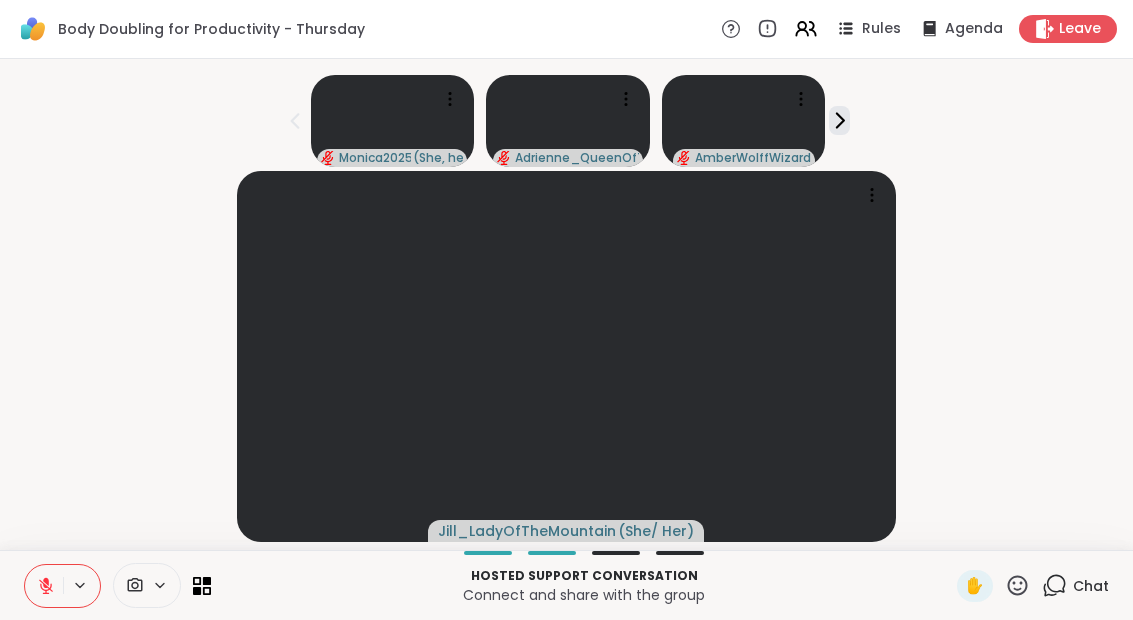 click 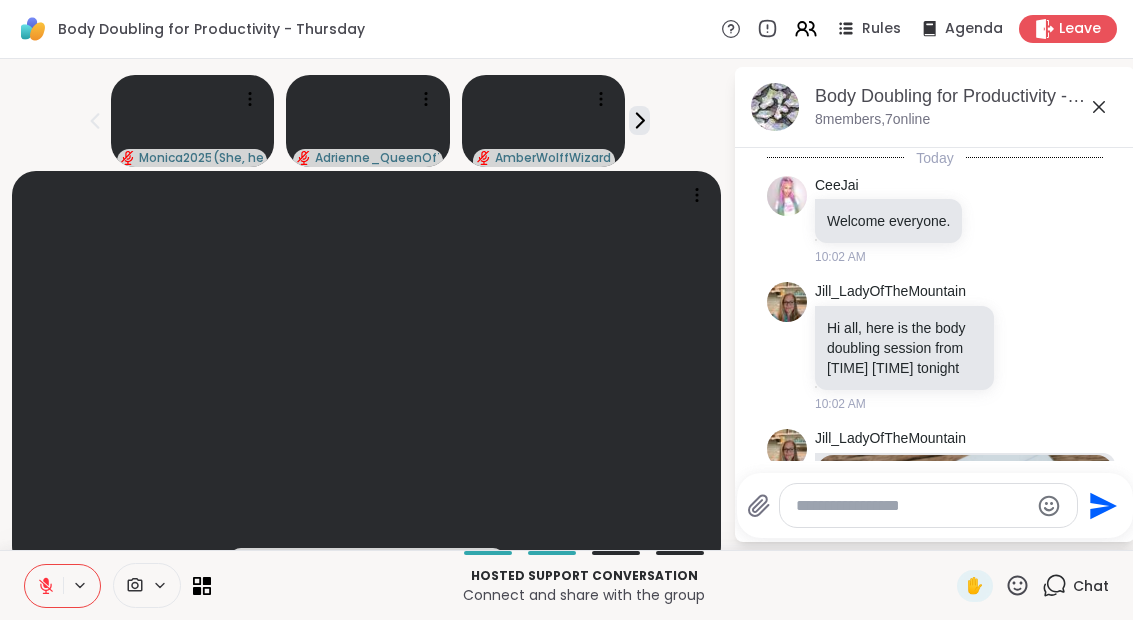 scroll, scrollTop: 781, scrollLeft: 0, axis: vertical 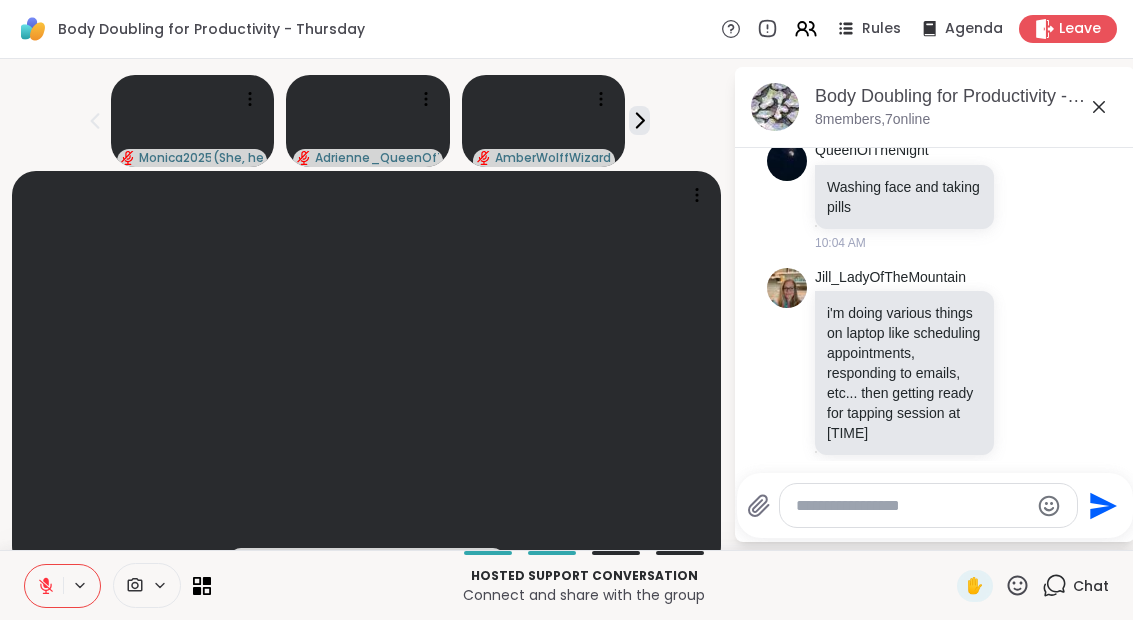 click 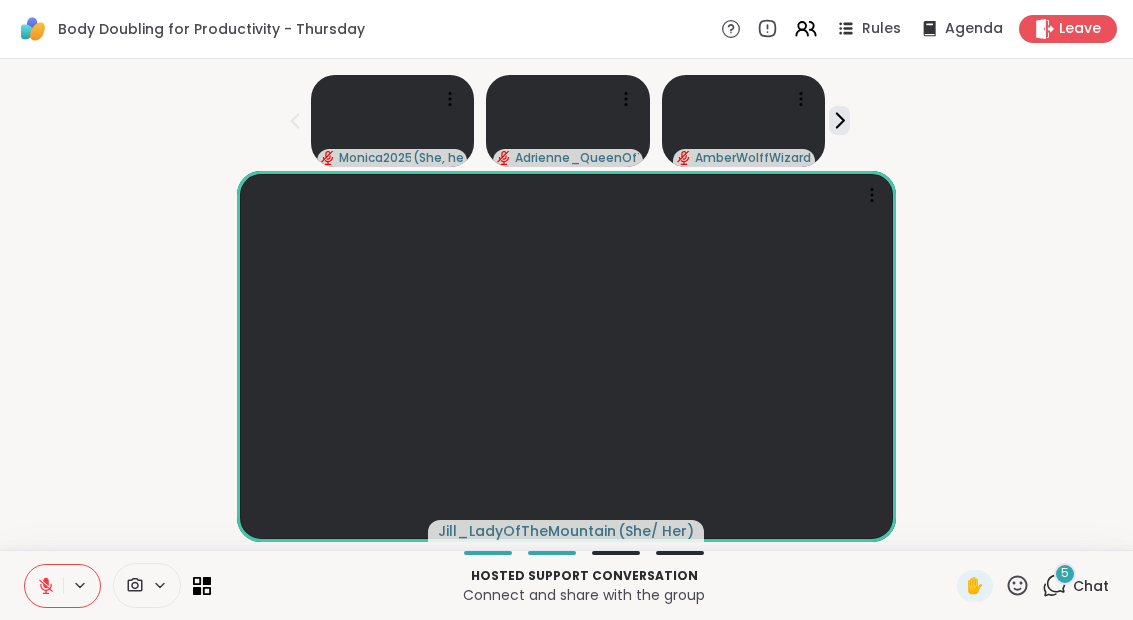 scroll, scrollTop: 0, scrollLeft: 0, axis: both 